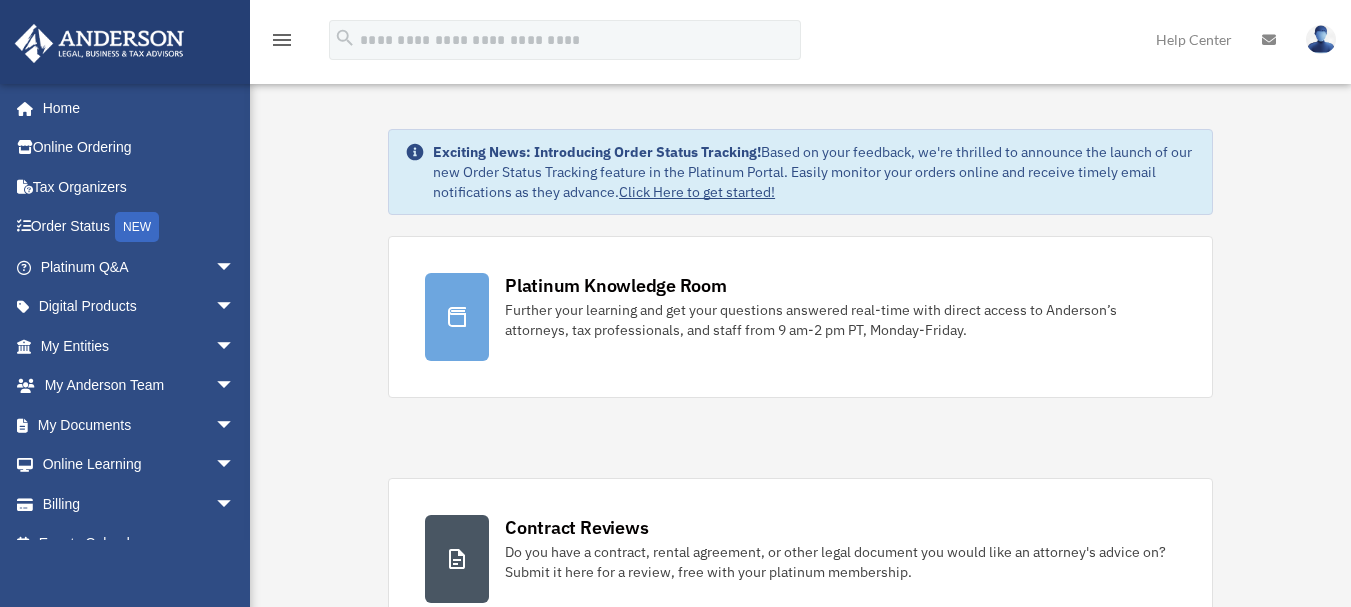 scroll, scrollTop: 0, scrollLeft: 0, axis: both 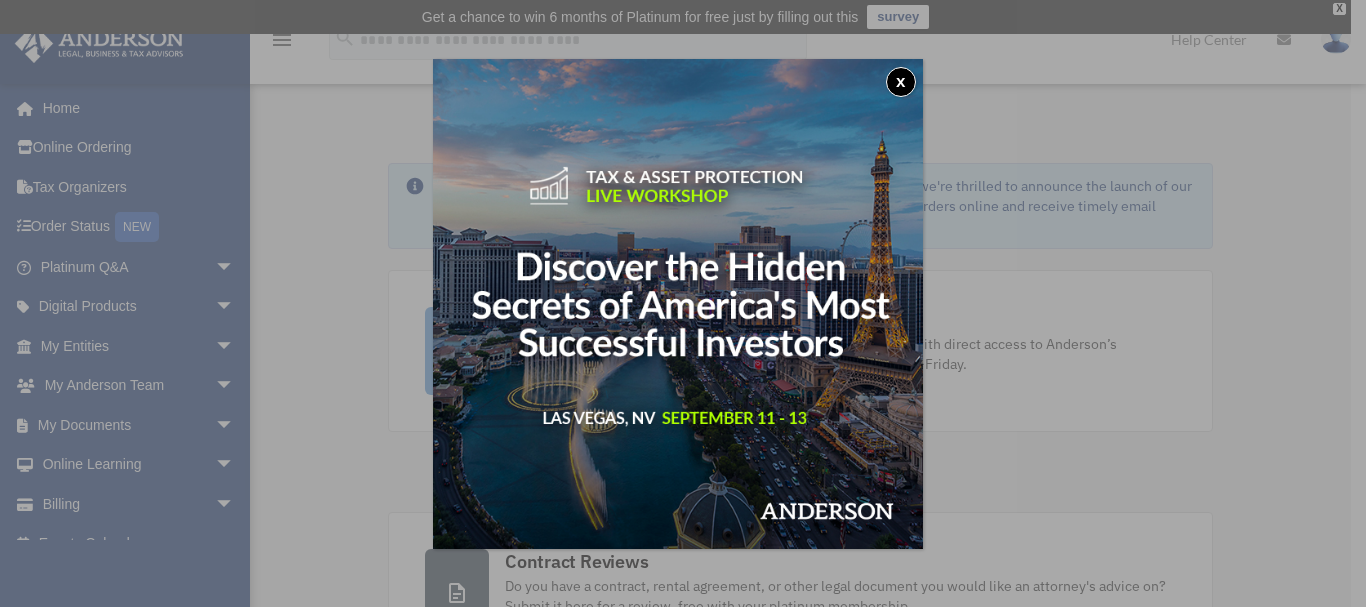 click on "x" at bounding box center (901, 82) 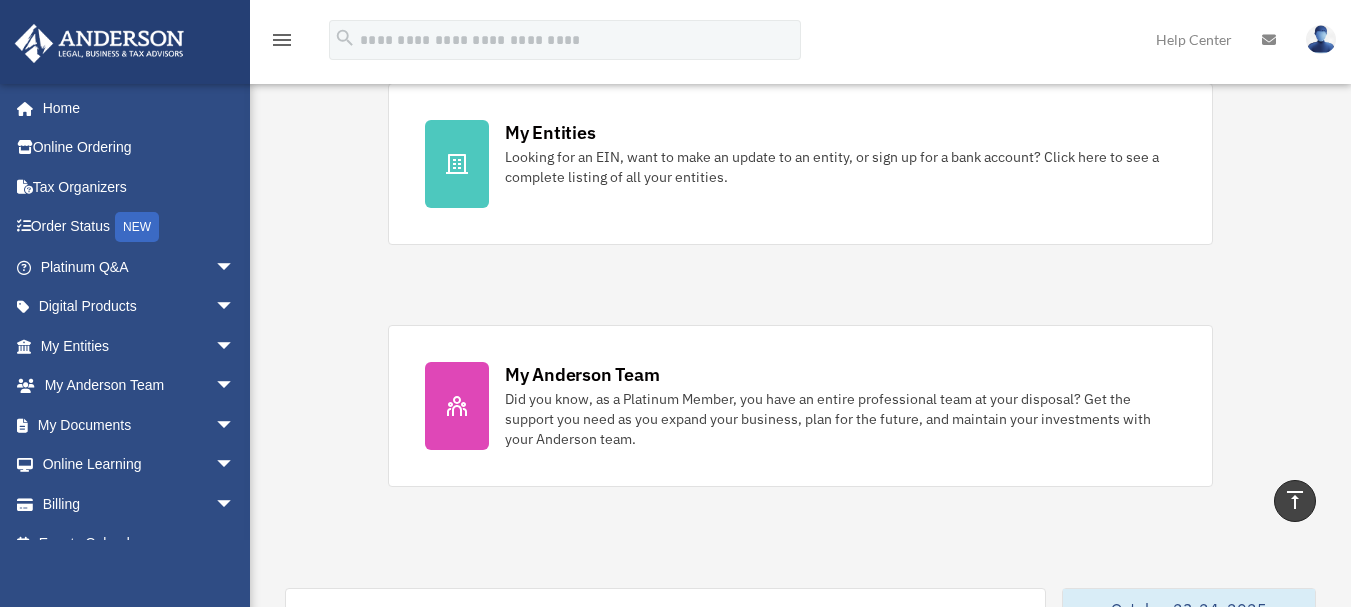 scroll, scrollTop: 672, scrollLeft: 0, axis: vertical 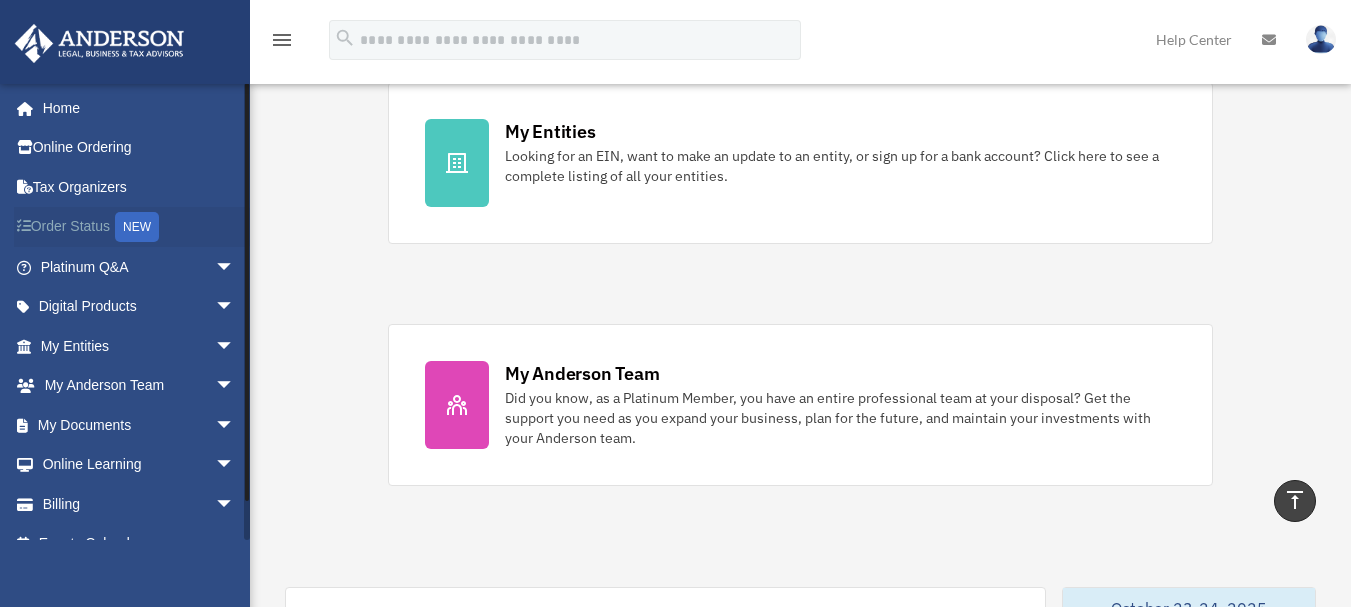 click on "Order Status  NEW" at bounding box center [139, 227] 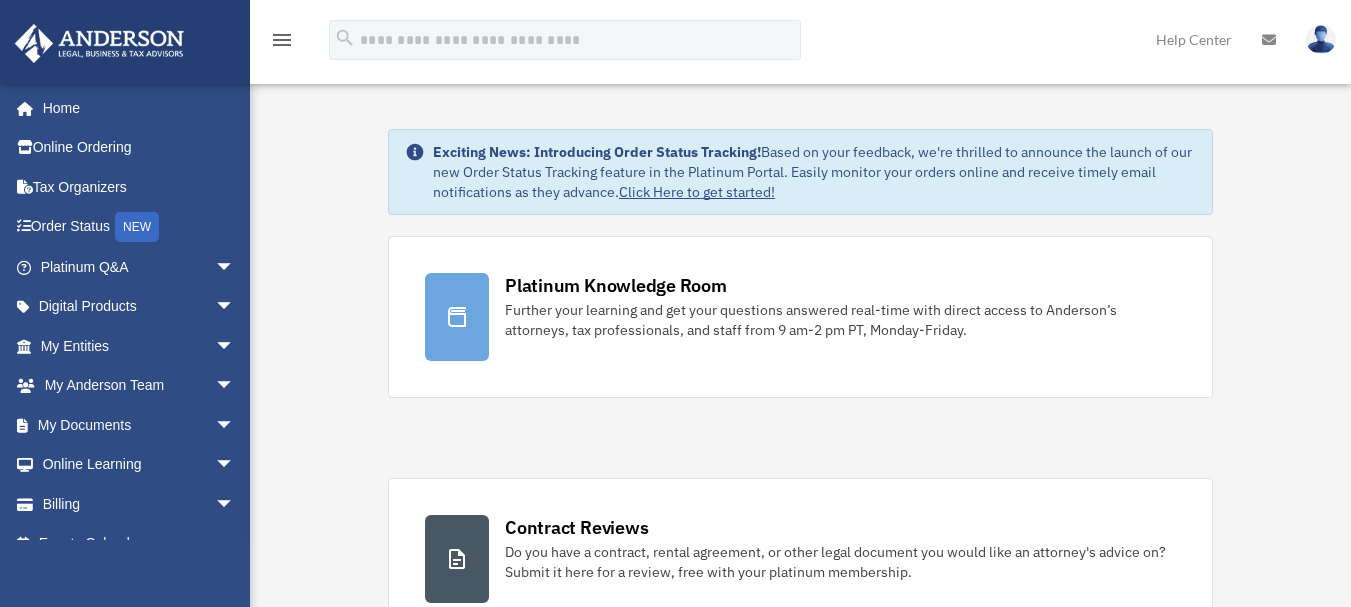 scroll, scrollTop: 0, scrollLeft: 0, axis: both 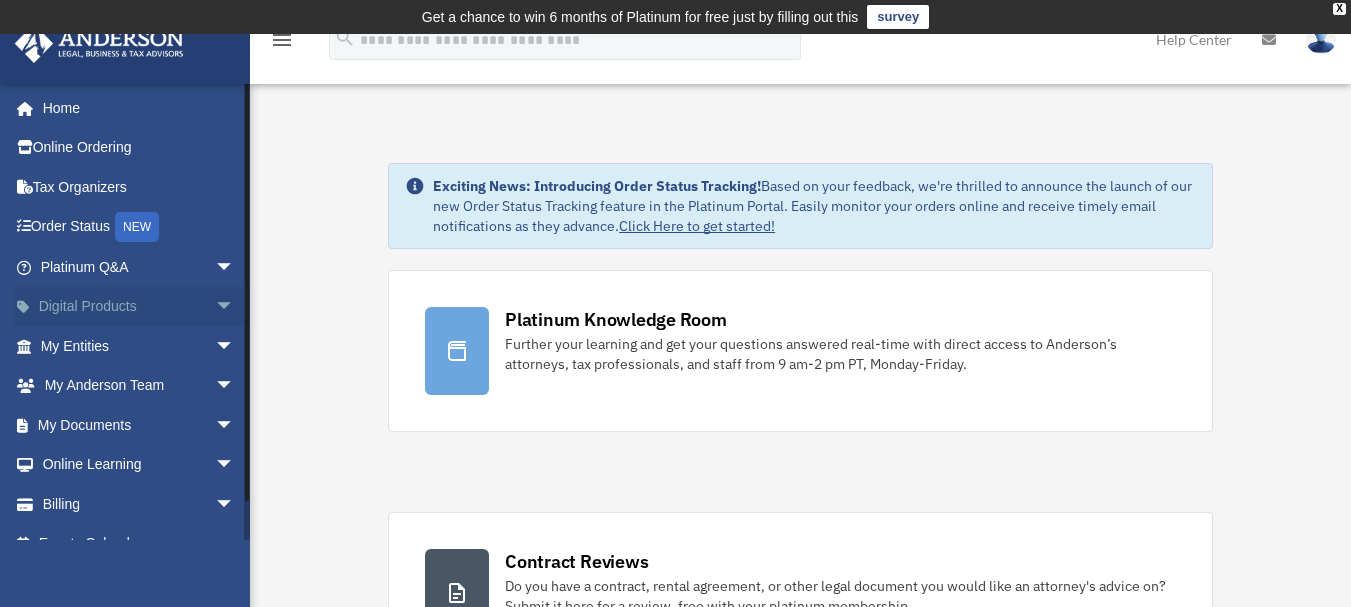 click on "arrow_drop_down" at bounding box center [235, 307] 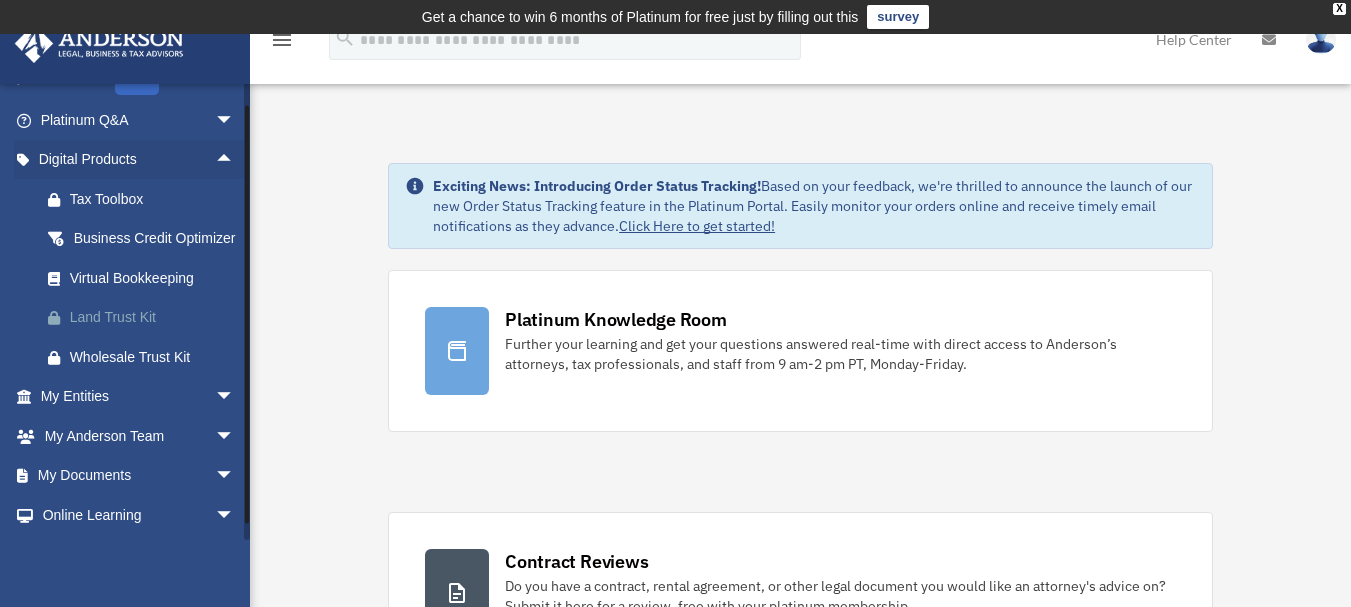 scroll, scrollTop: 149, scrollLeft: 0, axis: vertical 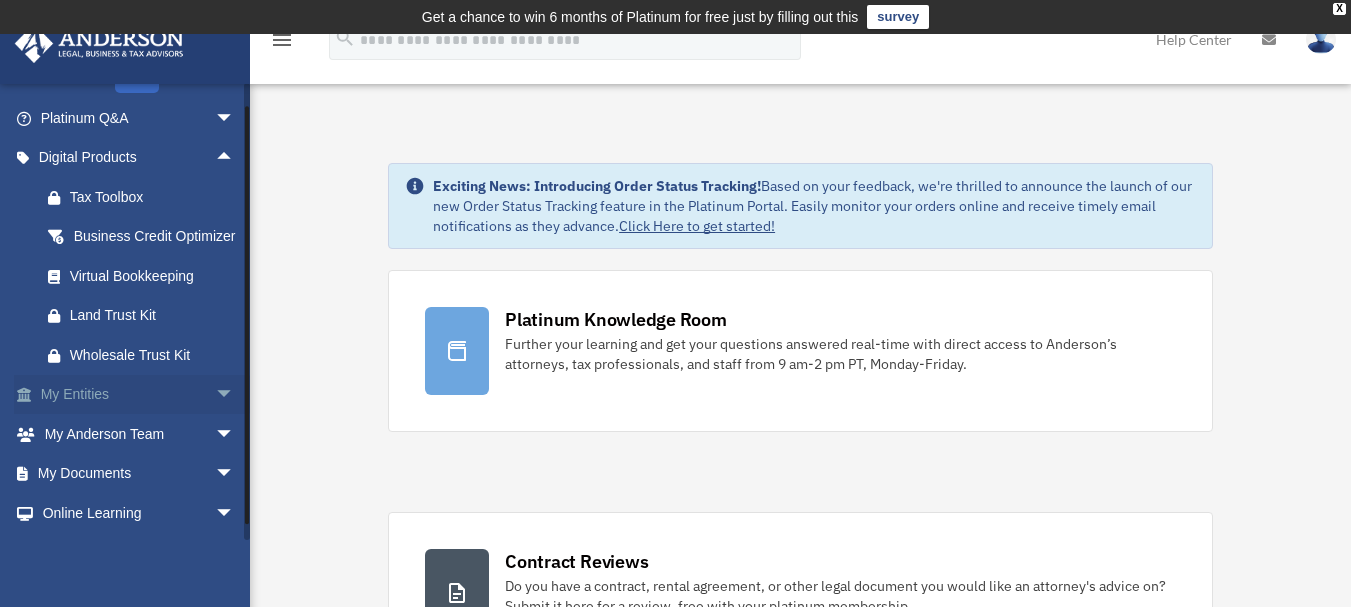 click on "My Entities arrow_drop_down" at bounding box center [139, 395] 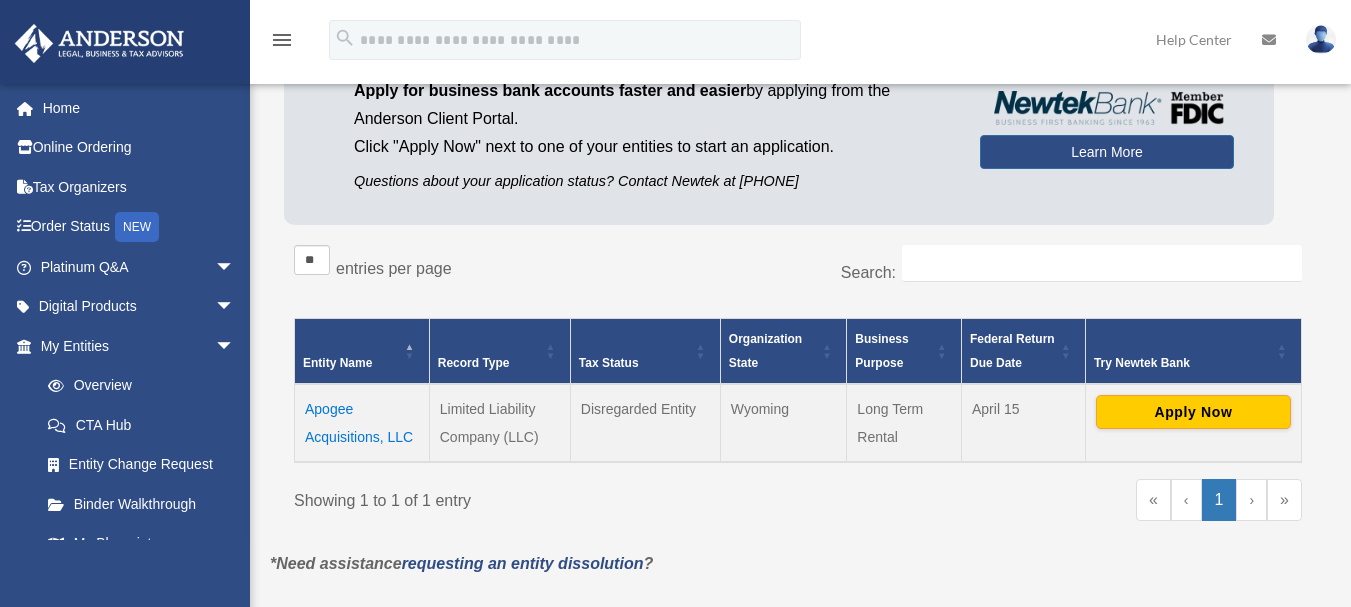 scroll, scrollTop: 212, scrollLeft: 0, axis: vertical 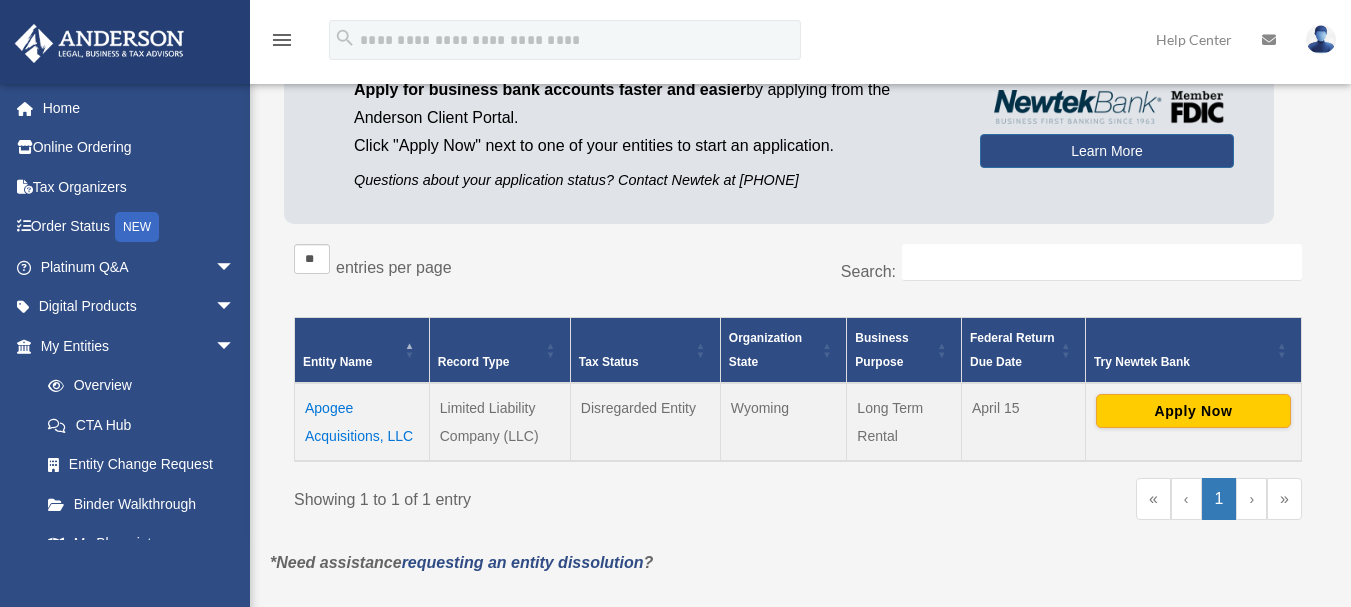 click on "Apogee Acquisitions, LLC" at bounding box center (362, 422) 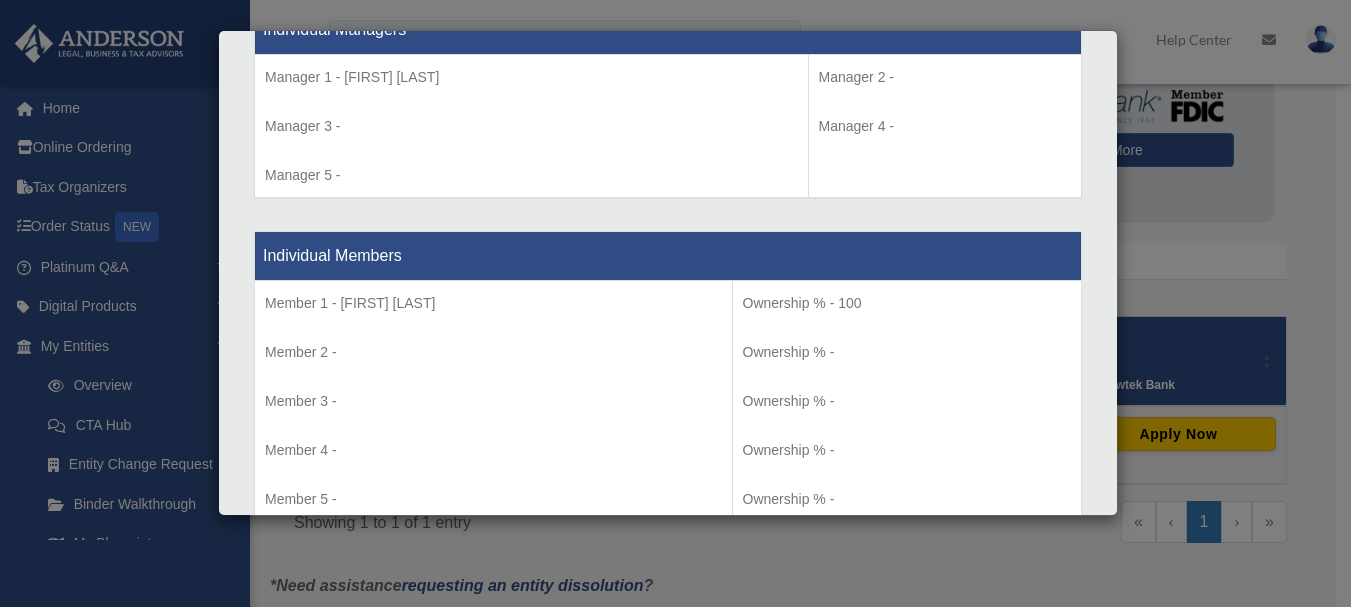 scroll, scrollTop: 2176, scrollLeft: 0, axis: vertical 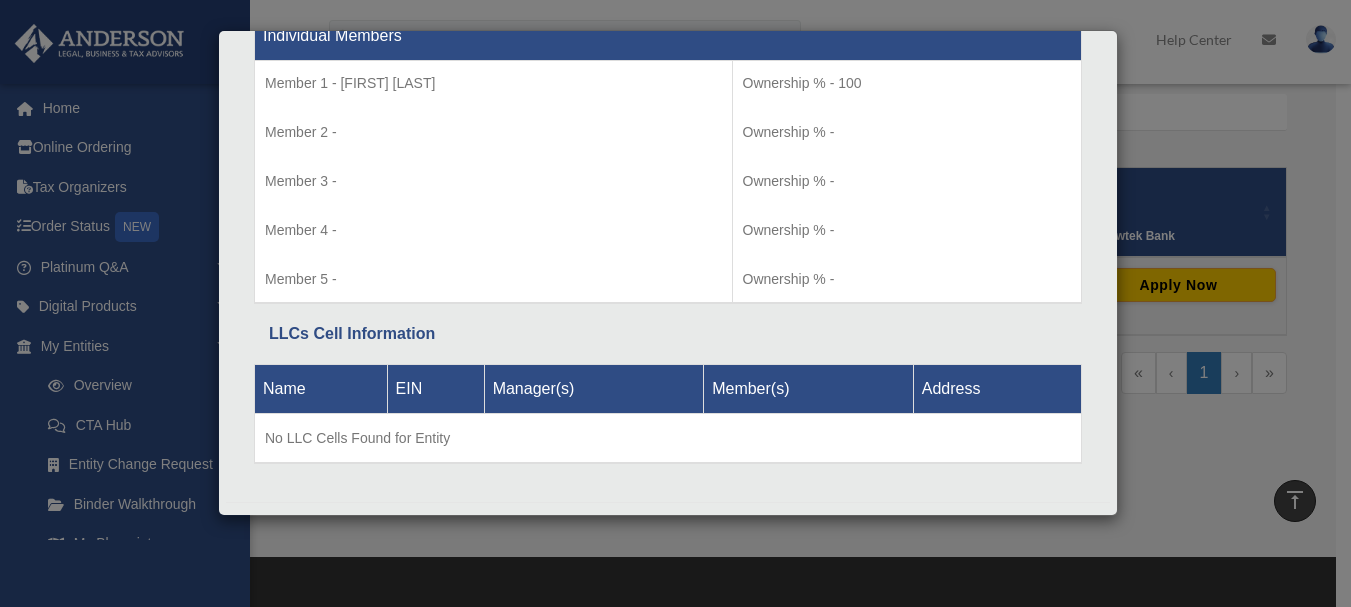click on "Details
×
Articles Sent
Organizational Date" at bounding box center (675, 303) 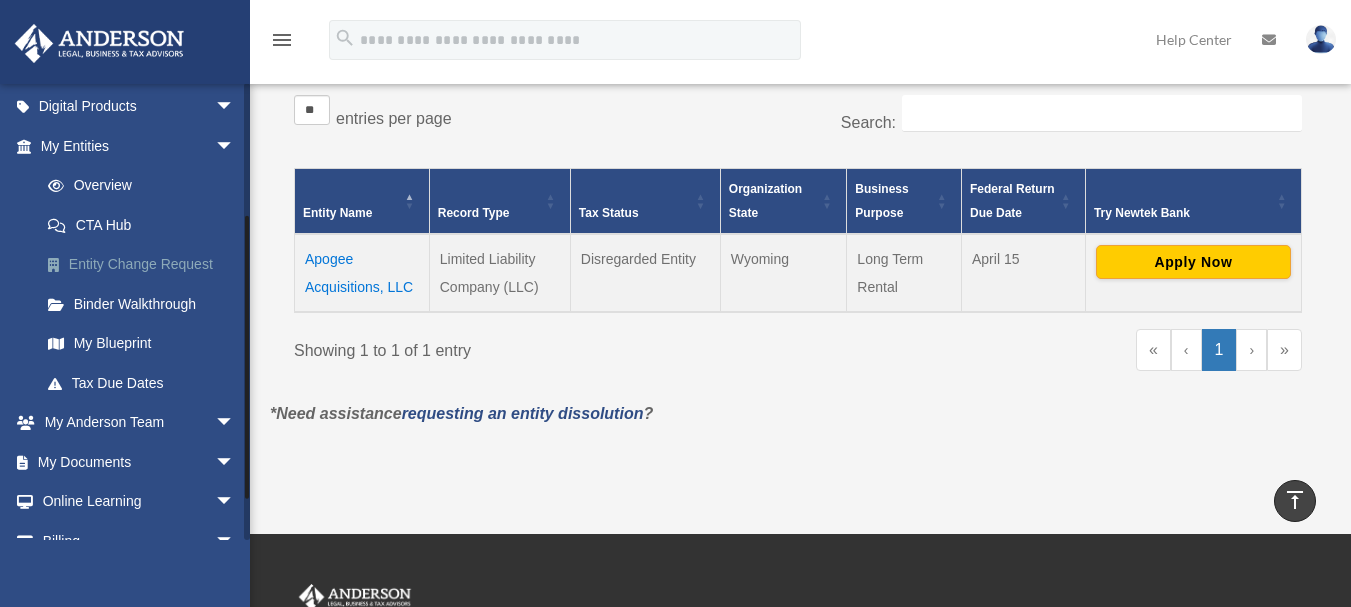 scroll, scrollTop: 204, scrollLeft: 0, axis: vertical 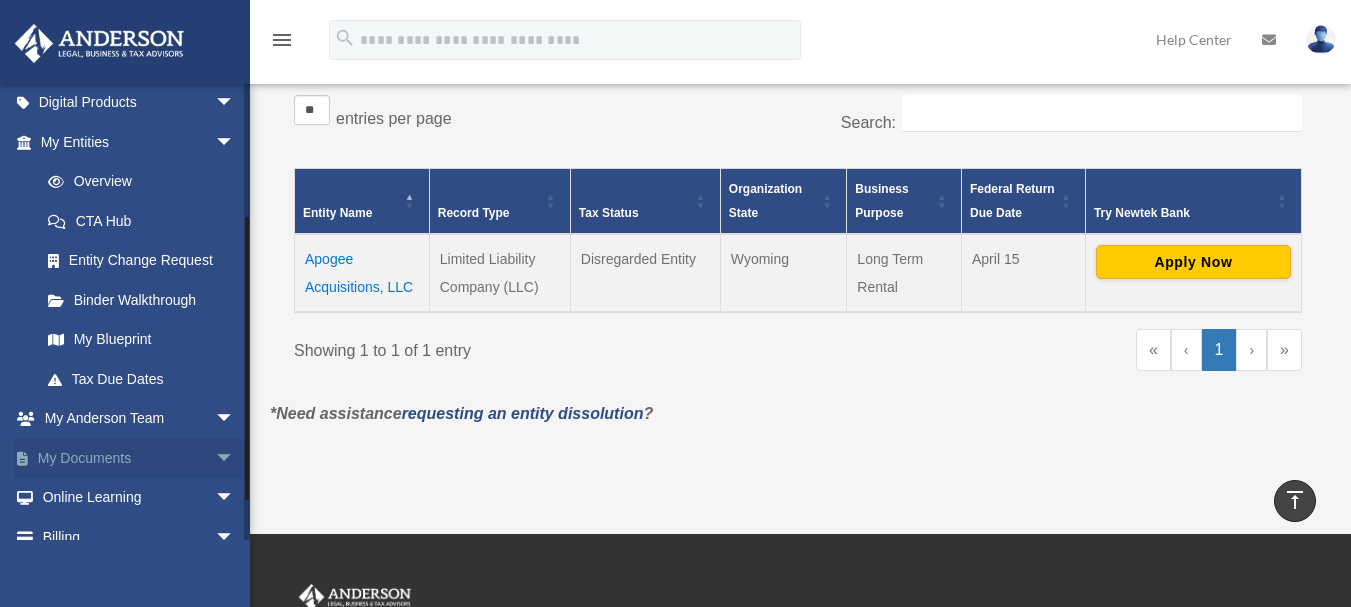 click on "My Documents arrow_drop_down" at bounding box center [139, 458] 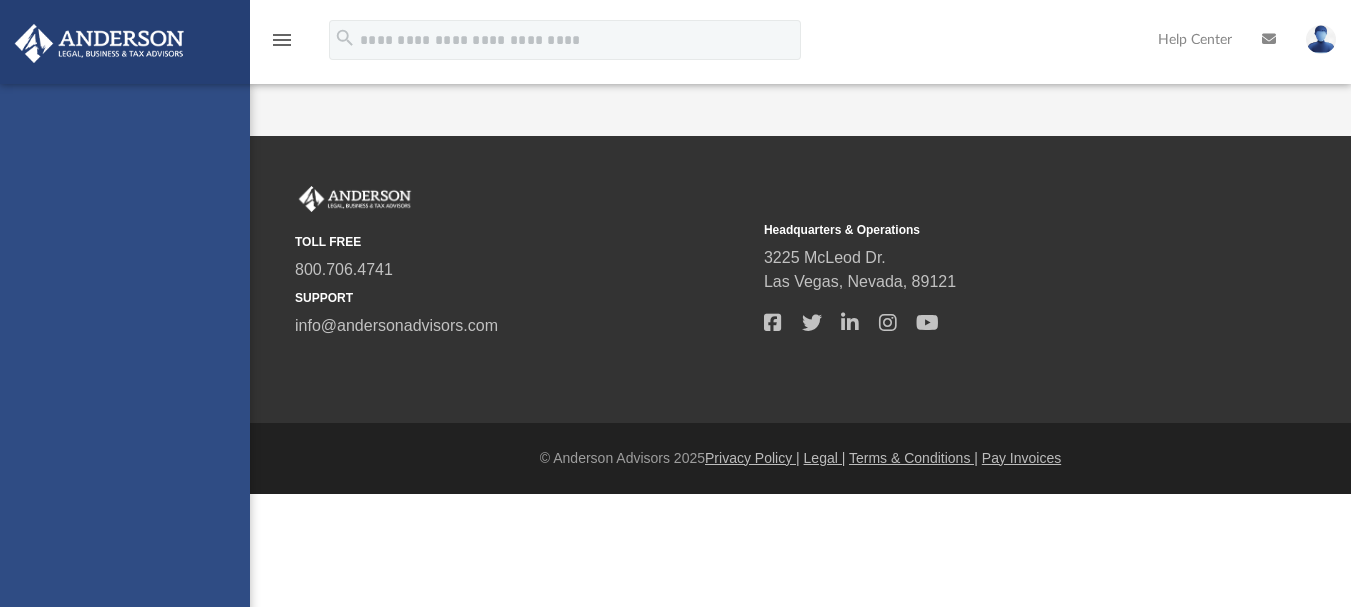 scroll, scrollTop: 0, scrollLeft: 0, axis: both 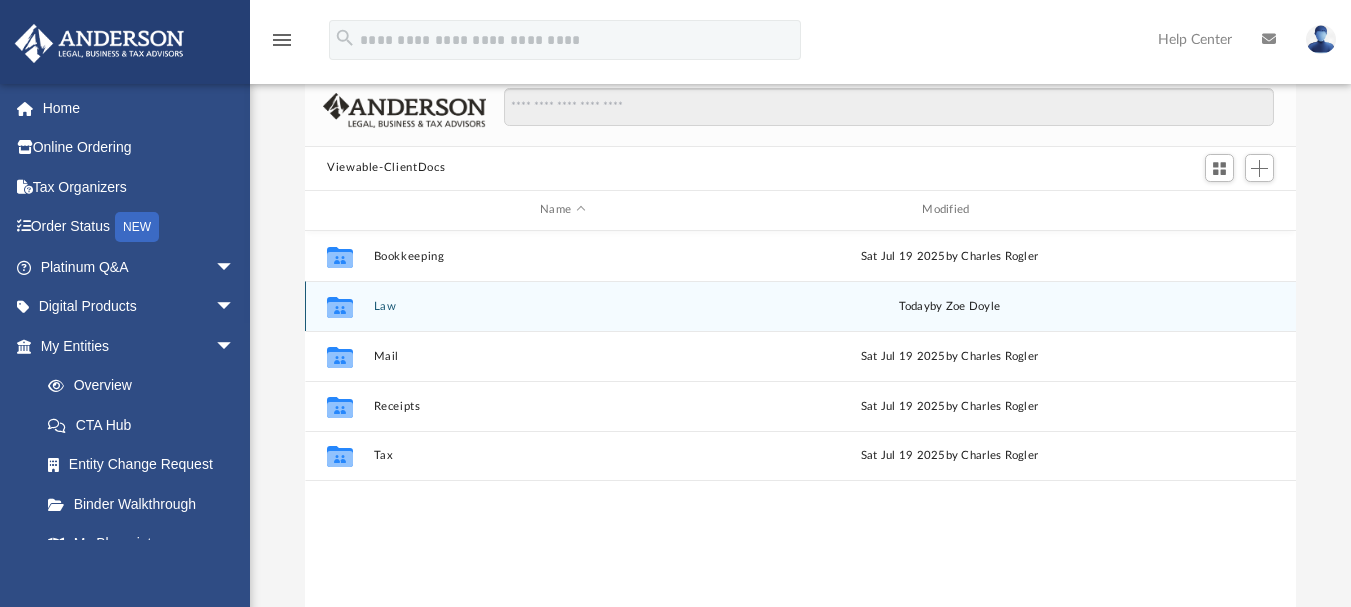 click on "Collaborated Folder" at bounding box center (340, 306) 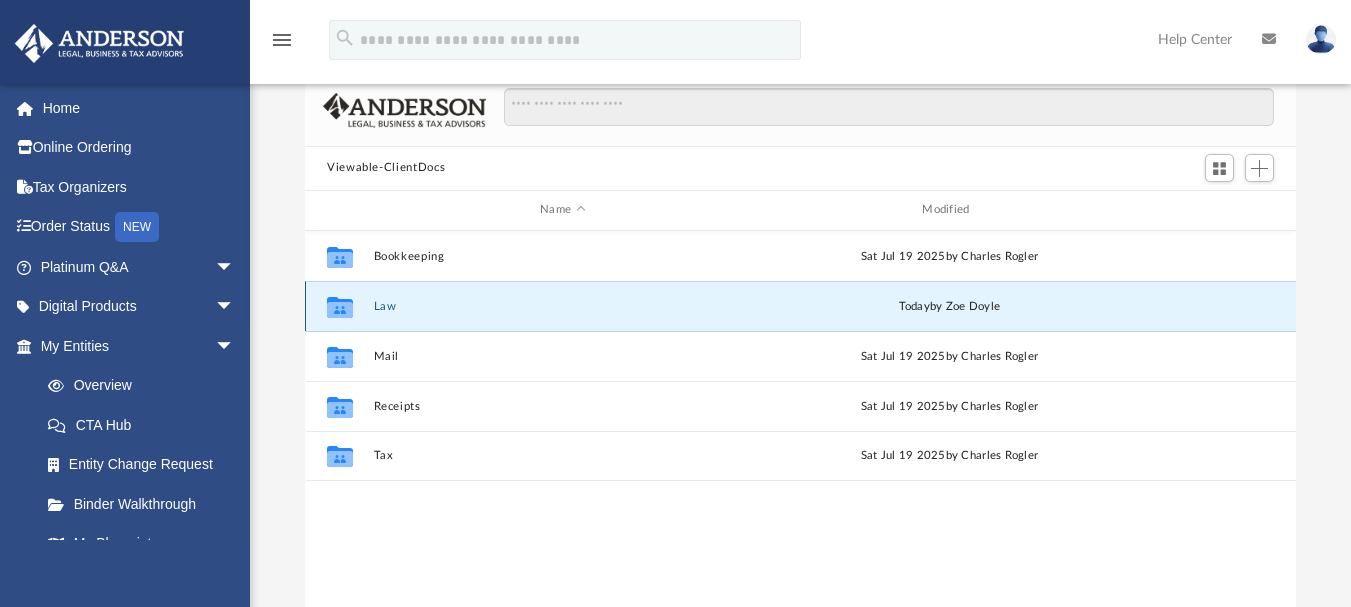 click on "Law" at bounding box center (563, 305) 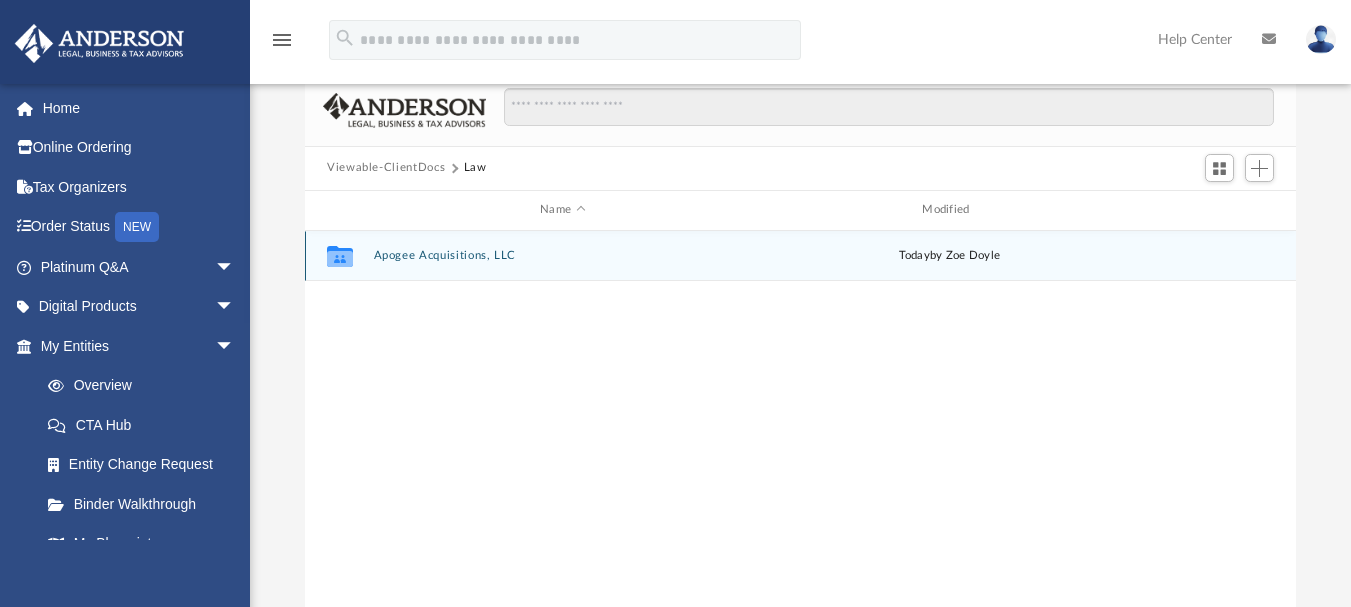 click on "Apogee Acquisitions, LLC" at bounding box center (563, 255) 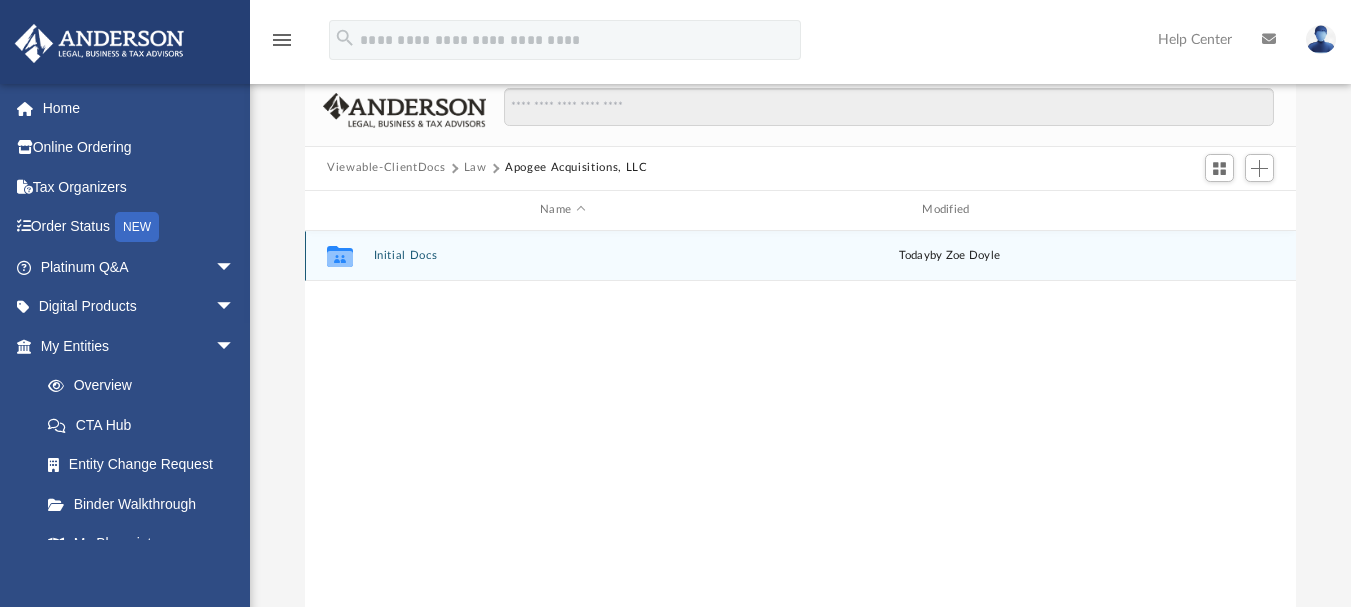 click on "Initial Docs" at bounding box center [563, 255] 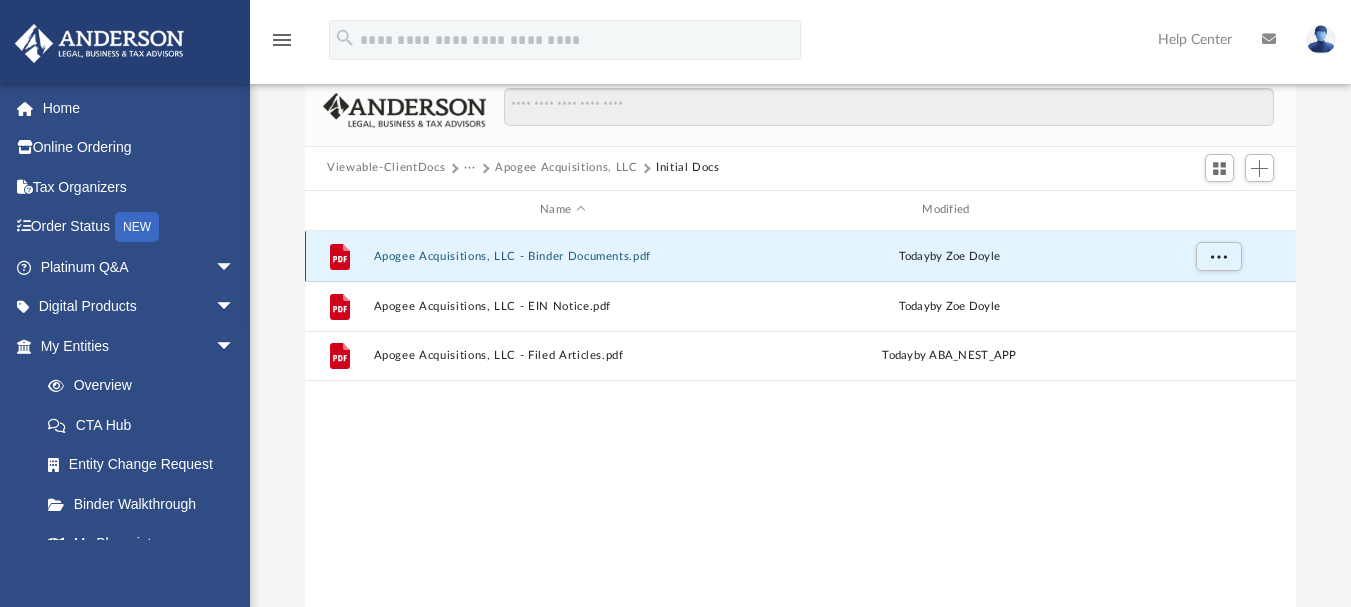 click on "Apogee Acquisitions, LLC - Binder Documents.pdf" at bounding box center [563, 255] 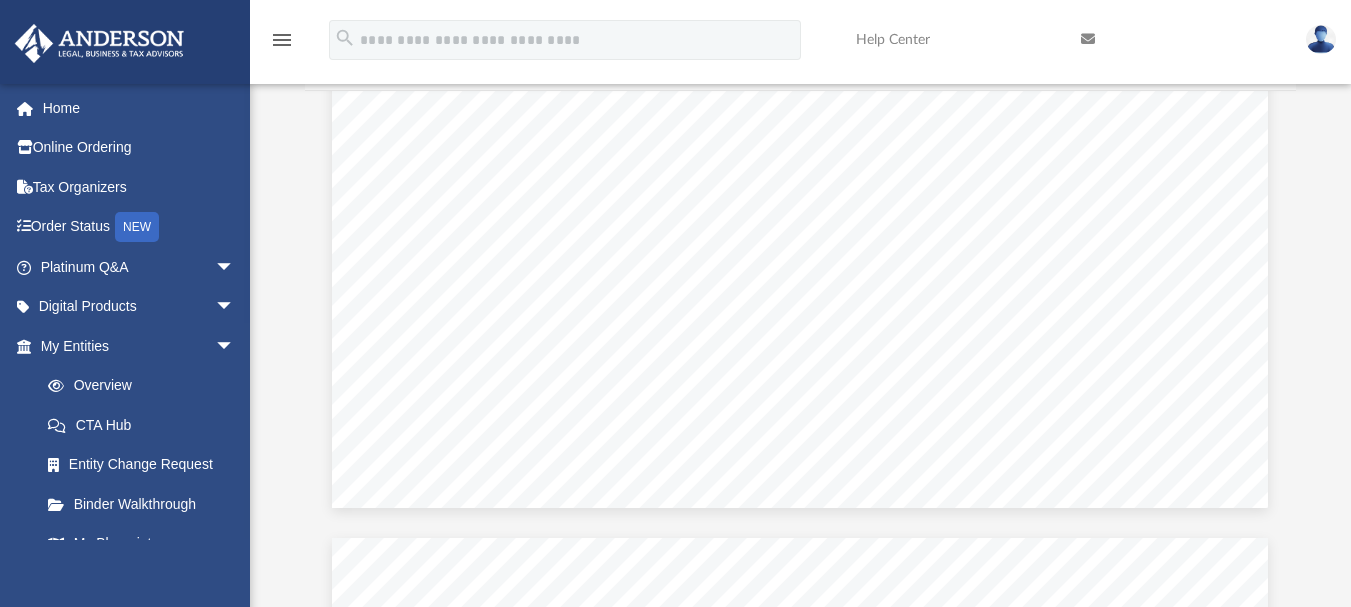 scroll, scrollTop: 7157, scrollLeft: 0, axis: vertical 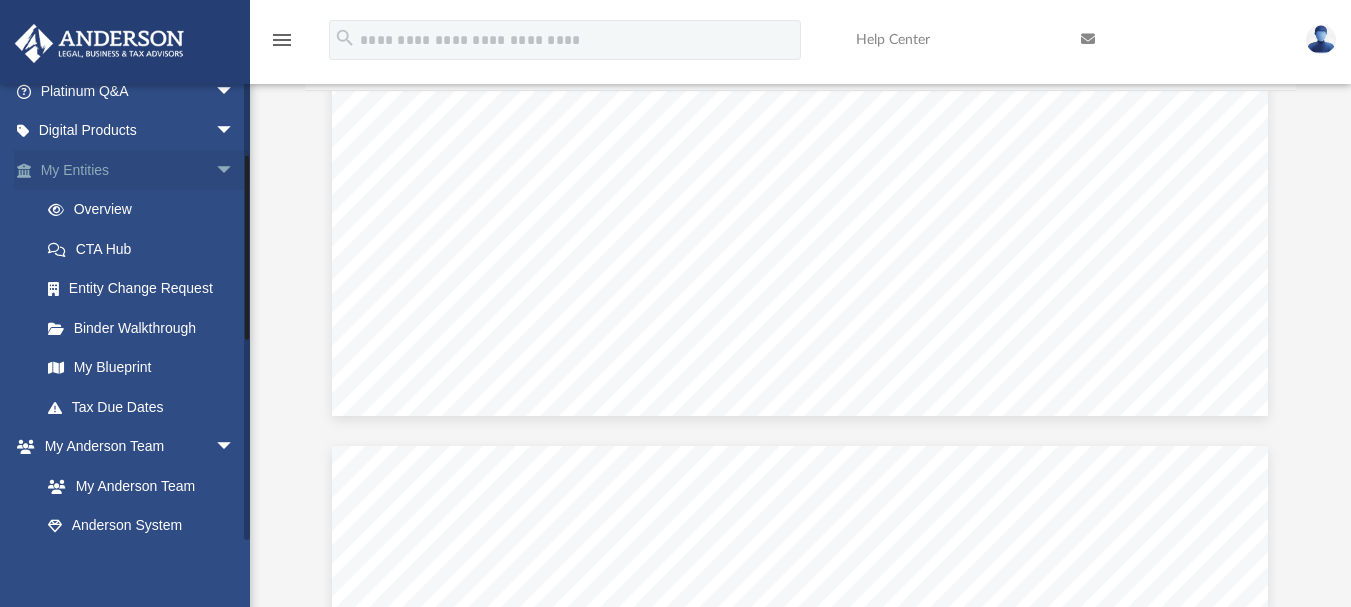 click on "arrow_drop_down" at bounding box center [235, 170] 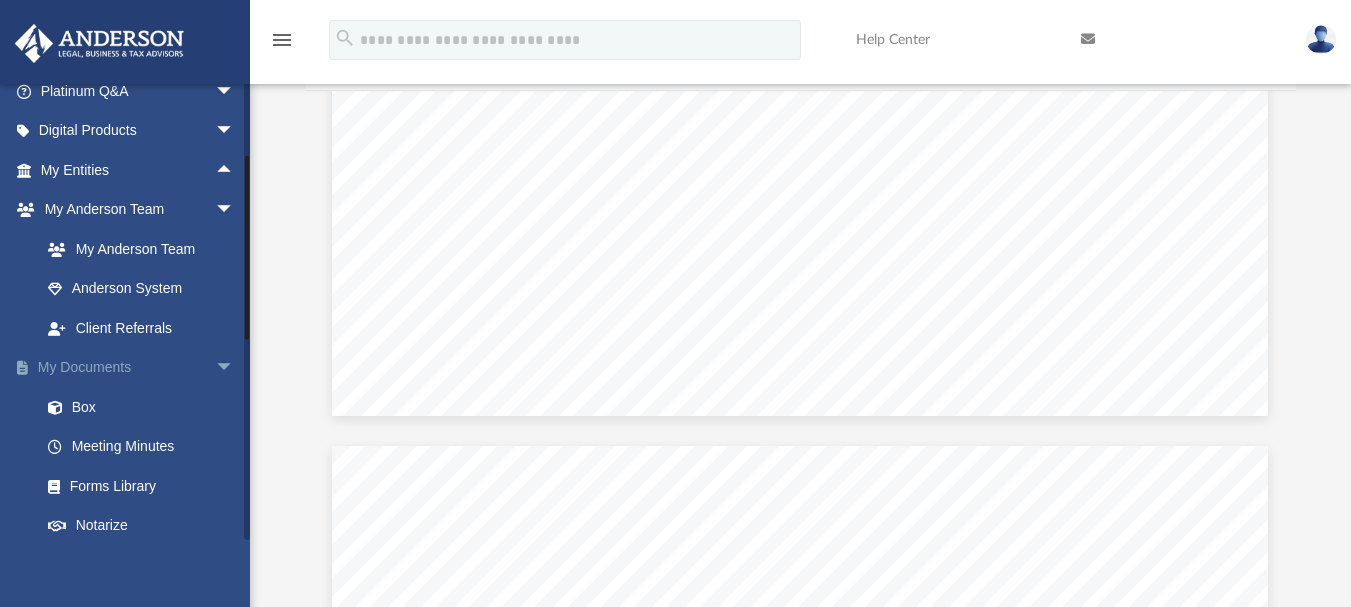 click on "My Documents arrow_drop_down" at bounding box center [139, 368] 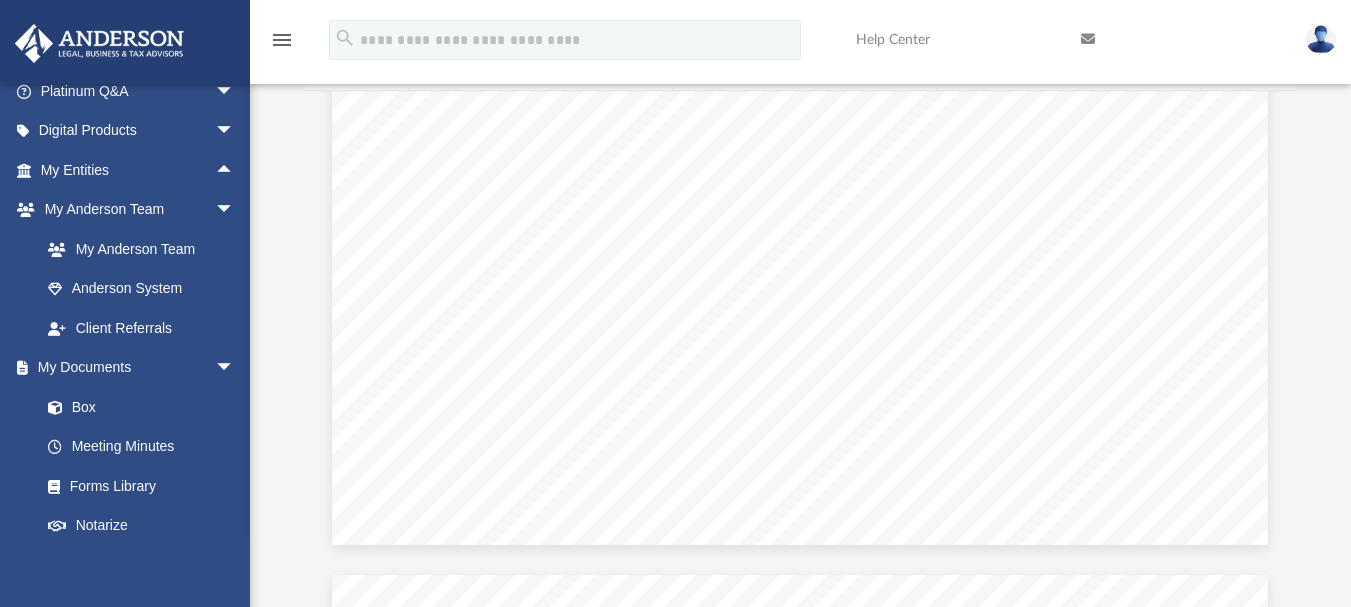 scroll, scrollTop: 4042, scrollLeft: 0, axis: vertical 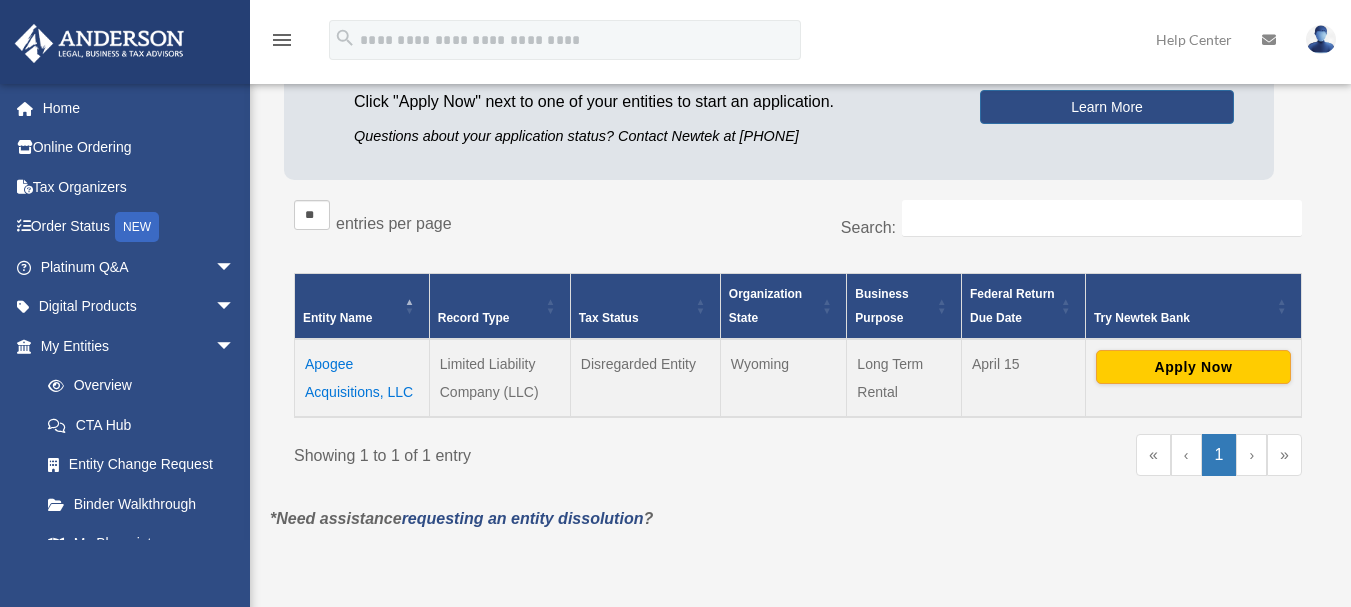 click on "Apogee Acquisitions, LLC" at bounding box center [362, 378] 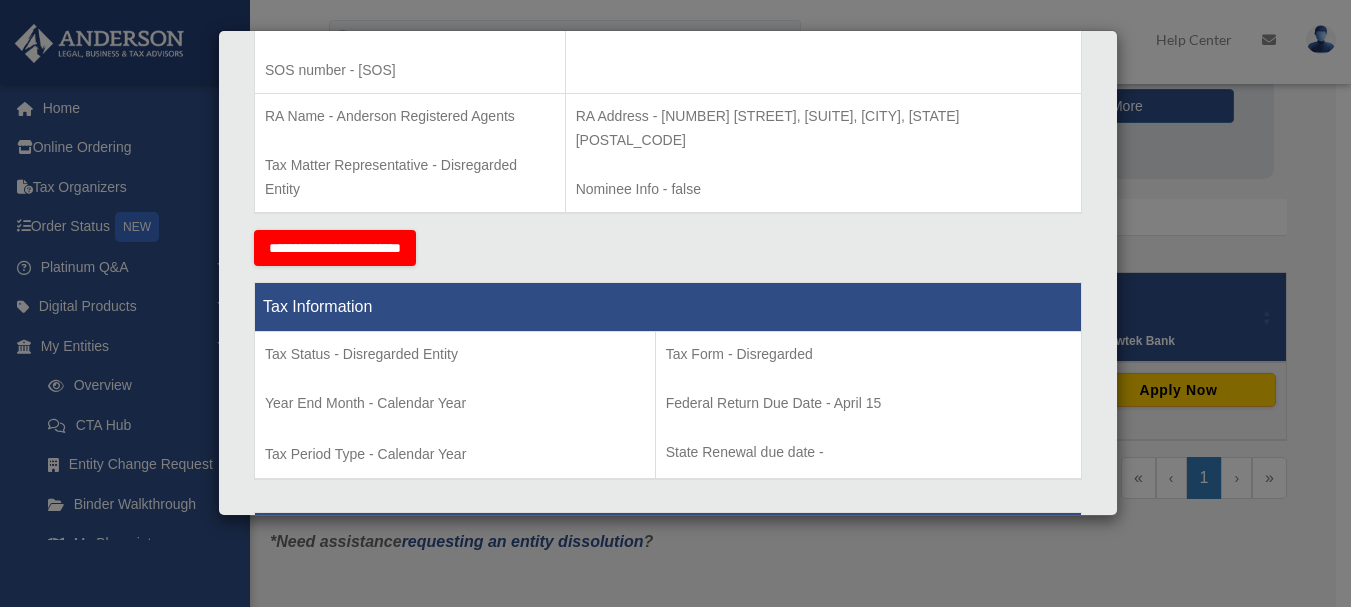 scroll, scrollTop: 615, scrollLeft: 0, axis: vertical 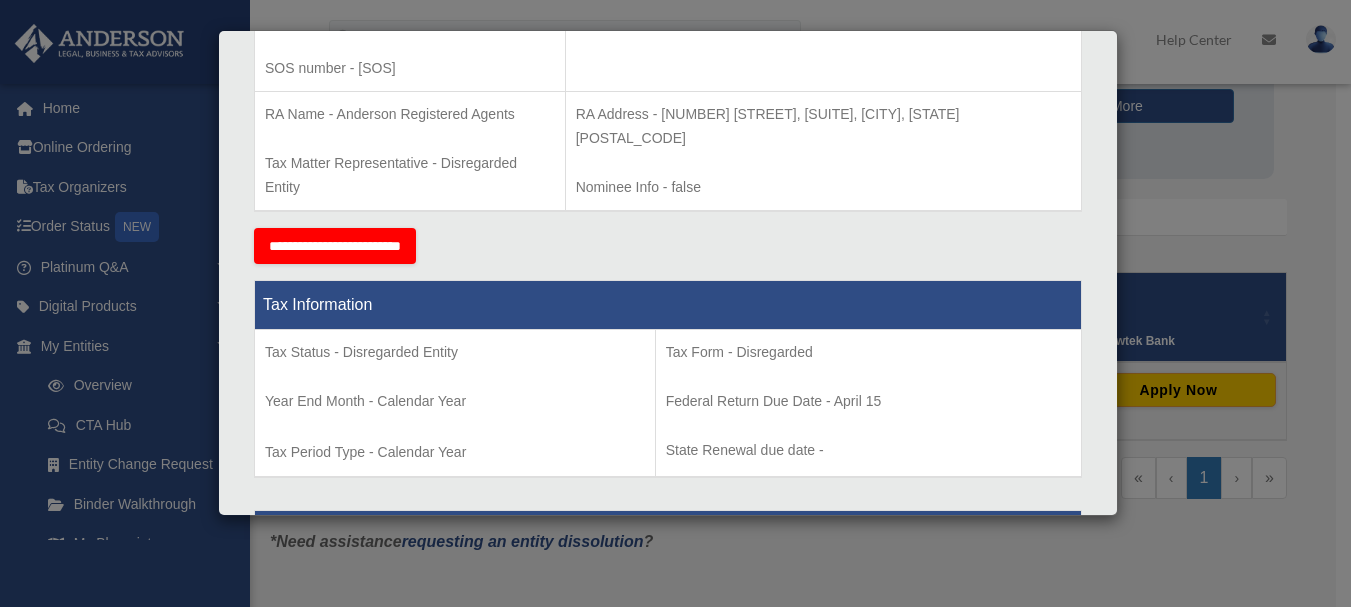 click on "Details
×
Articles Sent
Organizational Date" at bounding box center (675, 303) 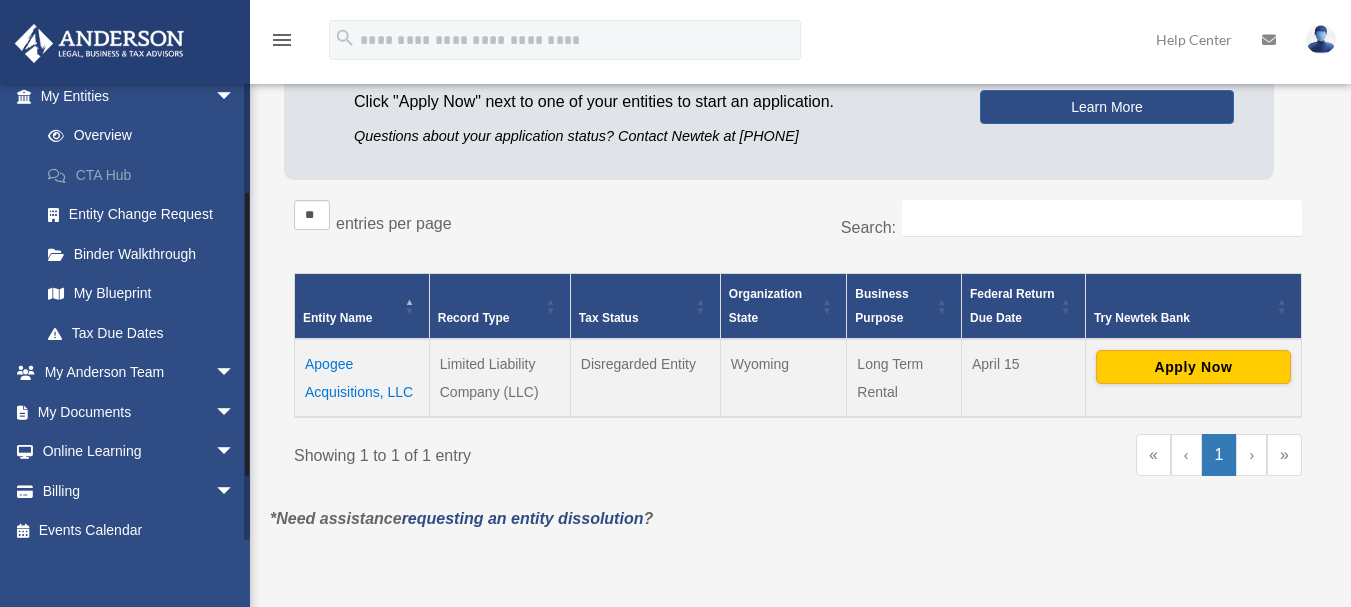 scroll, scrollTop: 258, scrollLeft: 0, axis: vertical 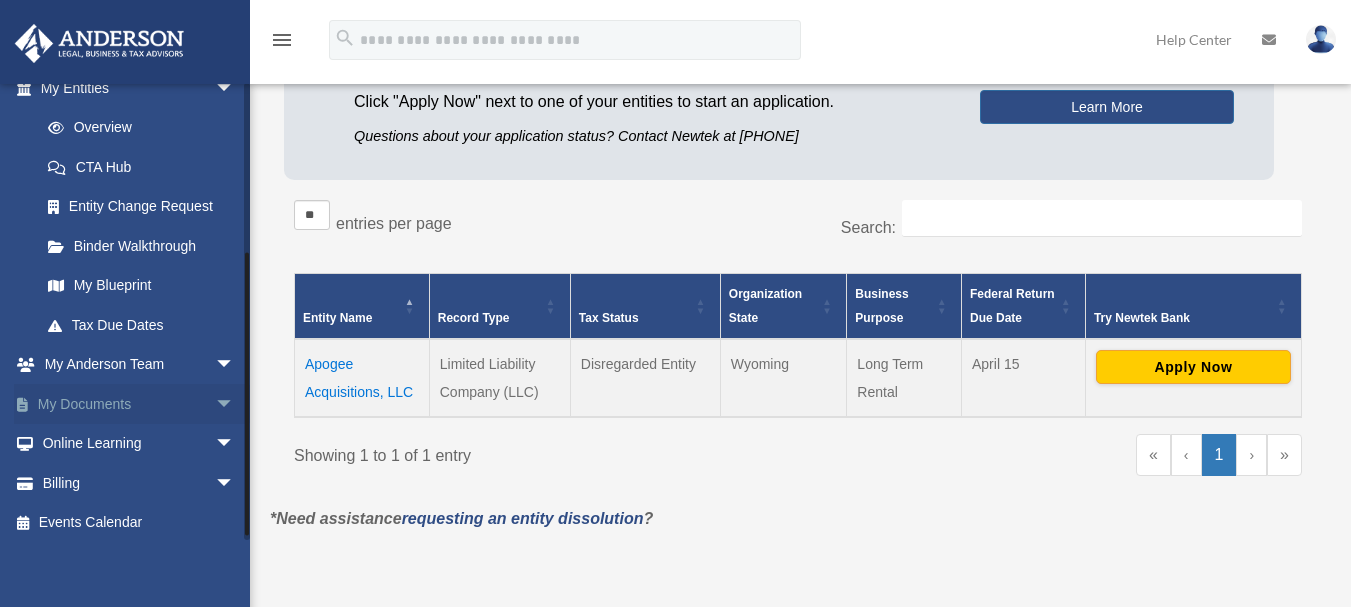 click on "My Documents arrow_drop_down" at bounding box center (139, 404) 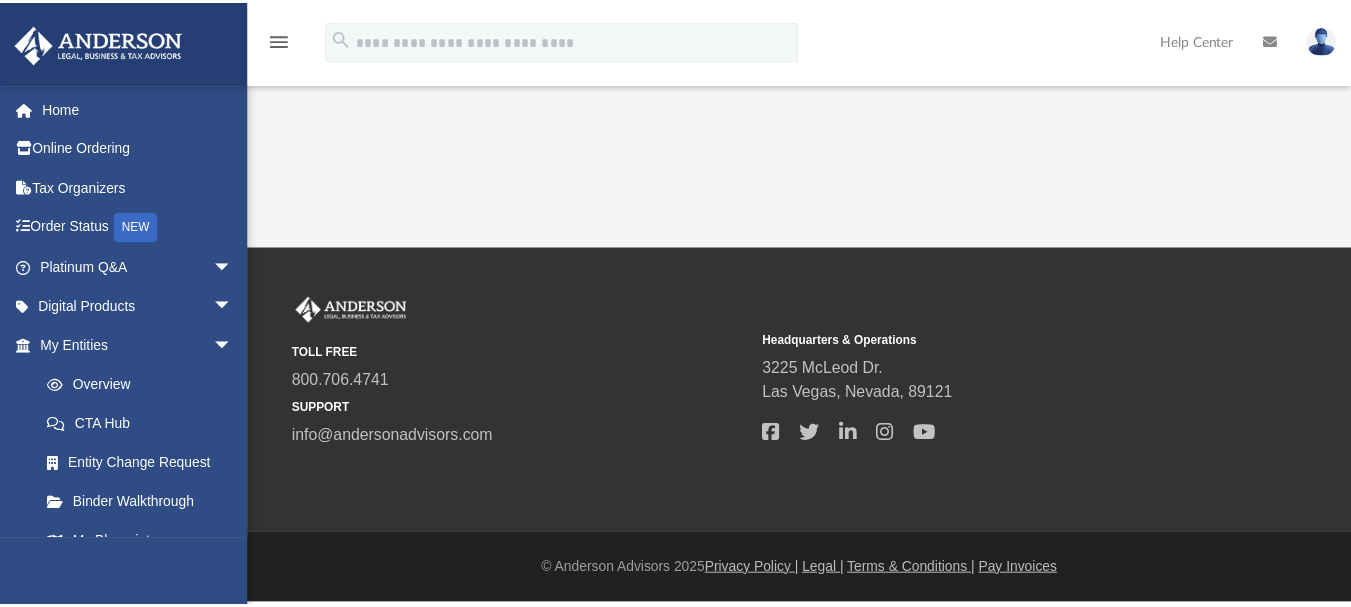 scroll, scrollTop: 0, scrollLeft: 0, axis: both 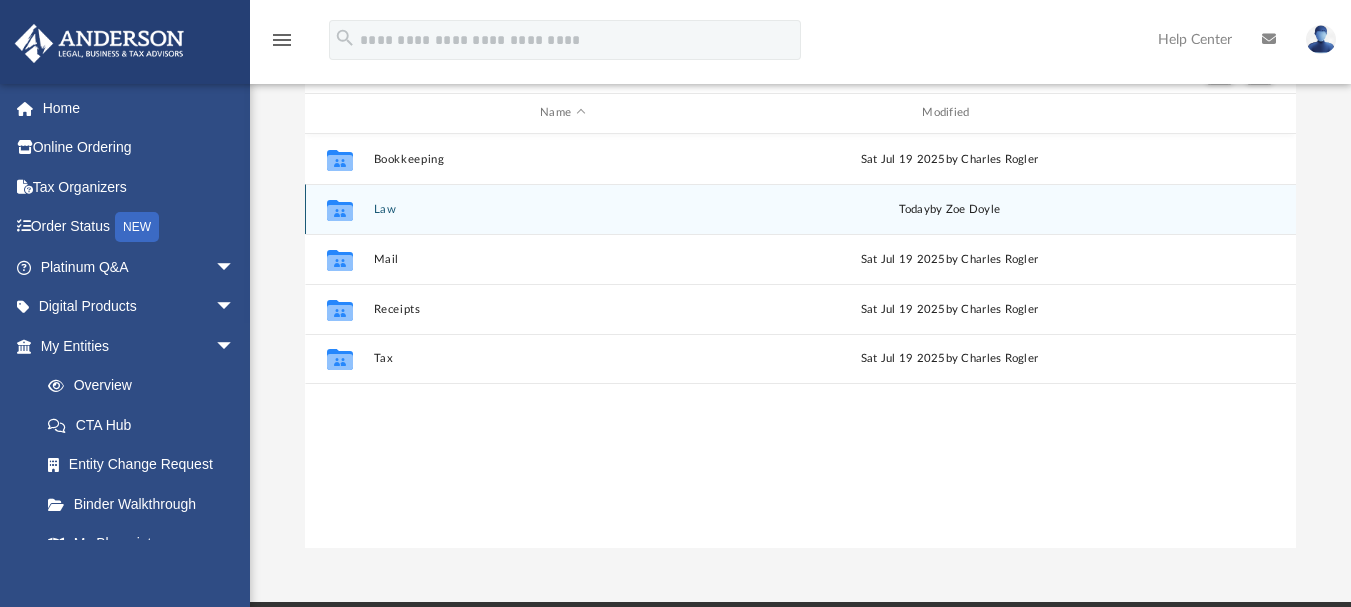 click on "Law" at bounding box center [563, 208] 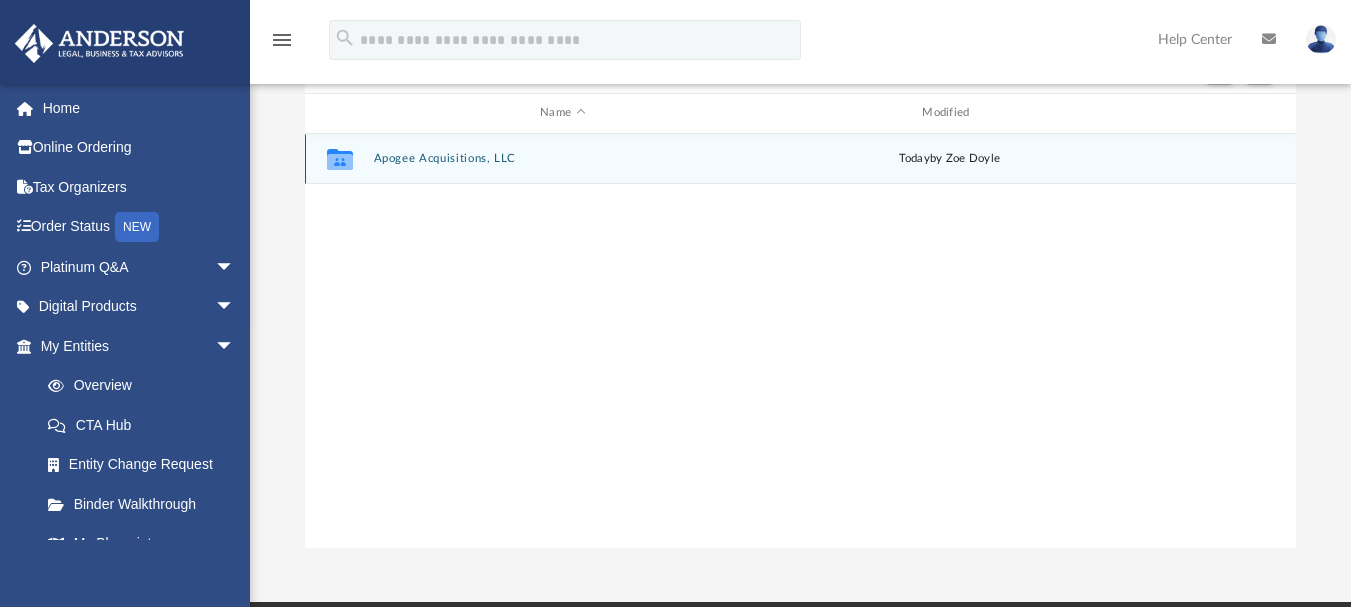 click on "Apogee Acquisitions, LLC" at bounding box center (563, 158) 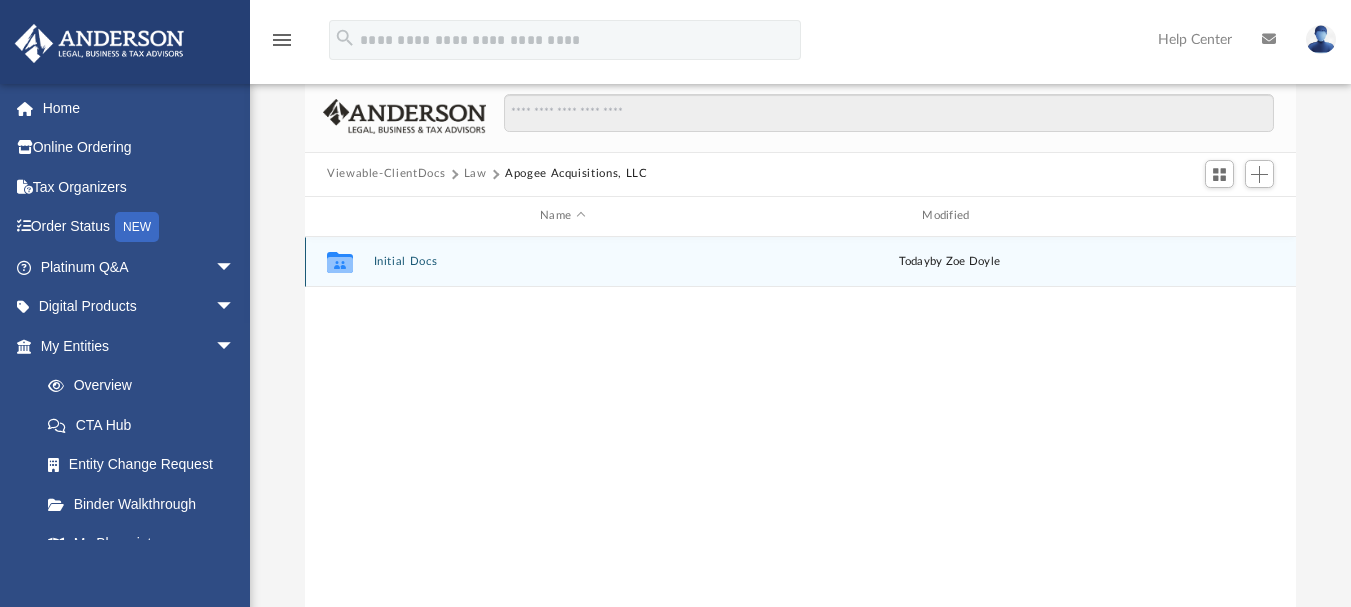 scroll, scrollTop: 135, scrollLeft: 0, axis: vertical 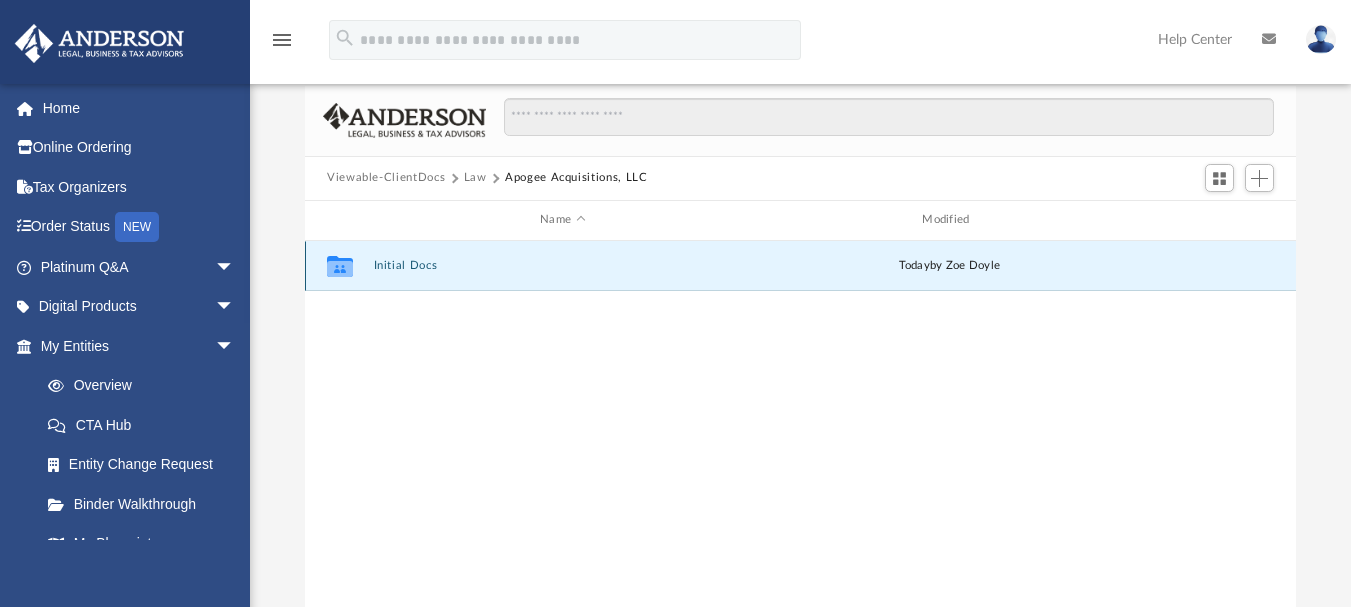 click on "Initial Docs" at bounding box center [563, 265] 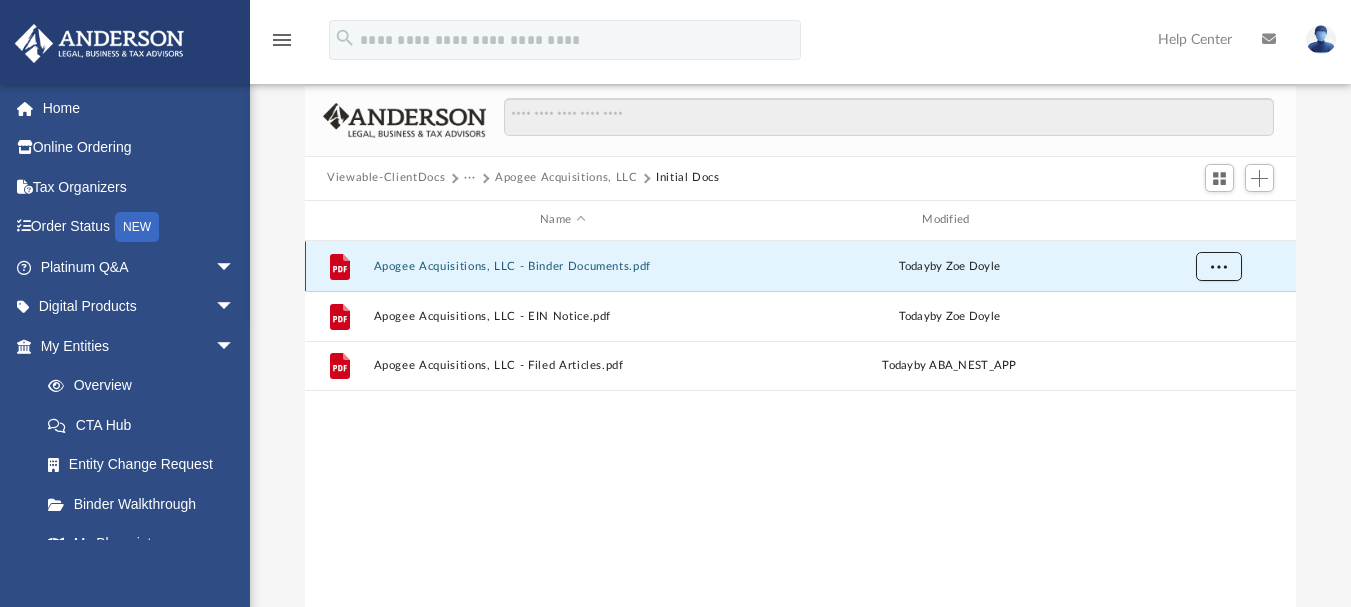 click at bounding box center [1219, 266] 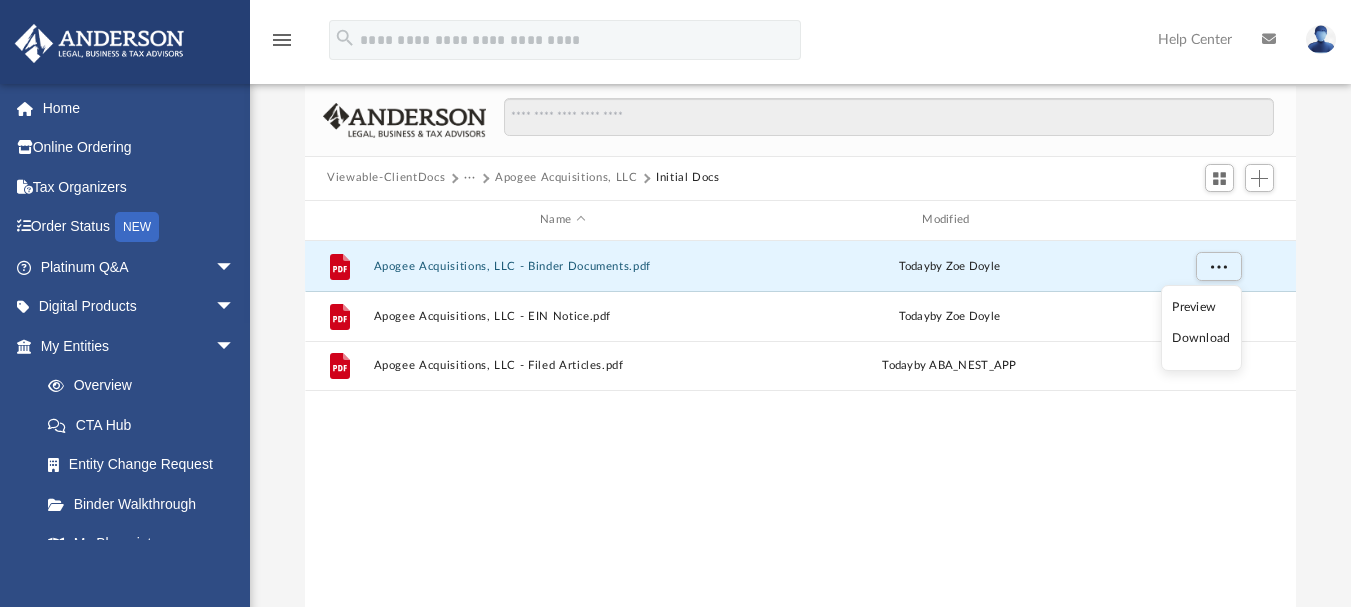 click on "Download" at bounding box center (1201, 338) 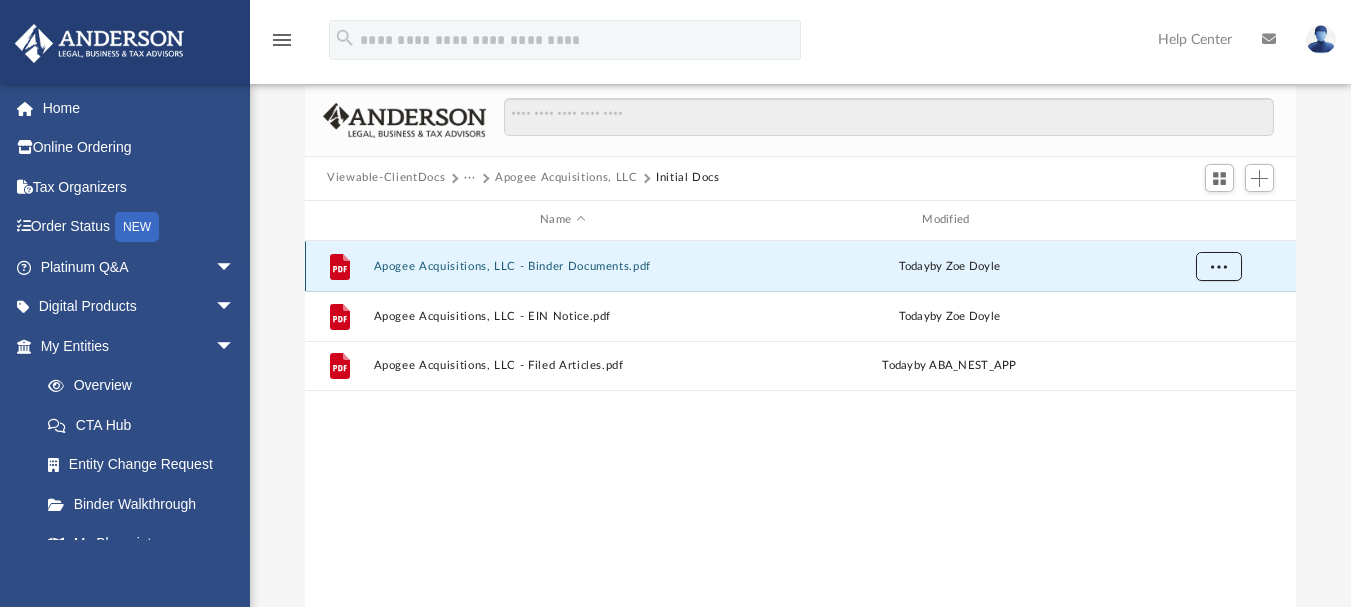 click at bounding box center [1219, 266] 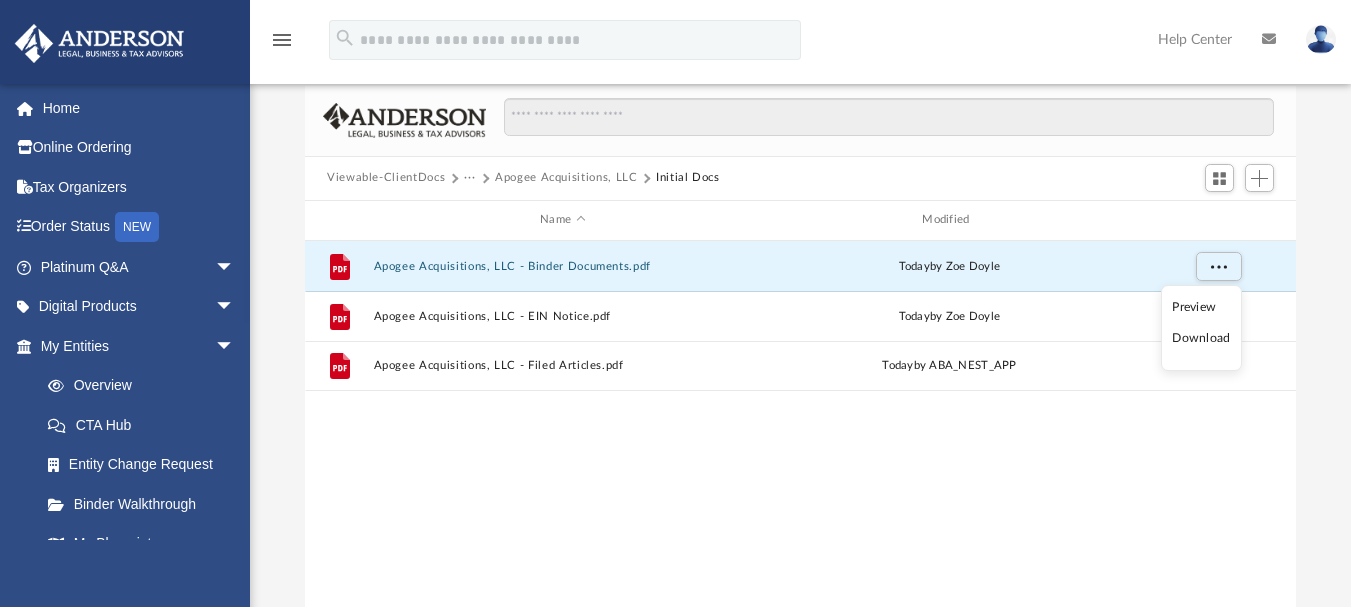 click on "File Apogee Acquisitions, LLC - Binder Documents.pdf today  by Zoe Doyle File Apogee Acquisitions, LLC - EIN Notice.pdf today  by Zoe Doyle File Apogee Acquisitions, LLC - Filed Articles.pdf today  by ABA_NEST_APP" at bounding box center (800, 448) 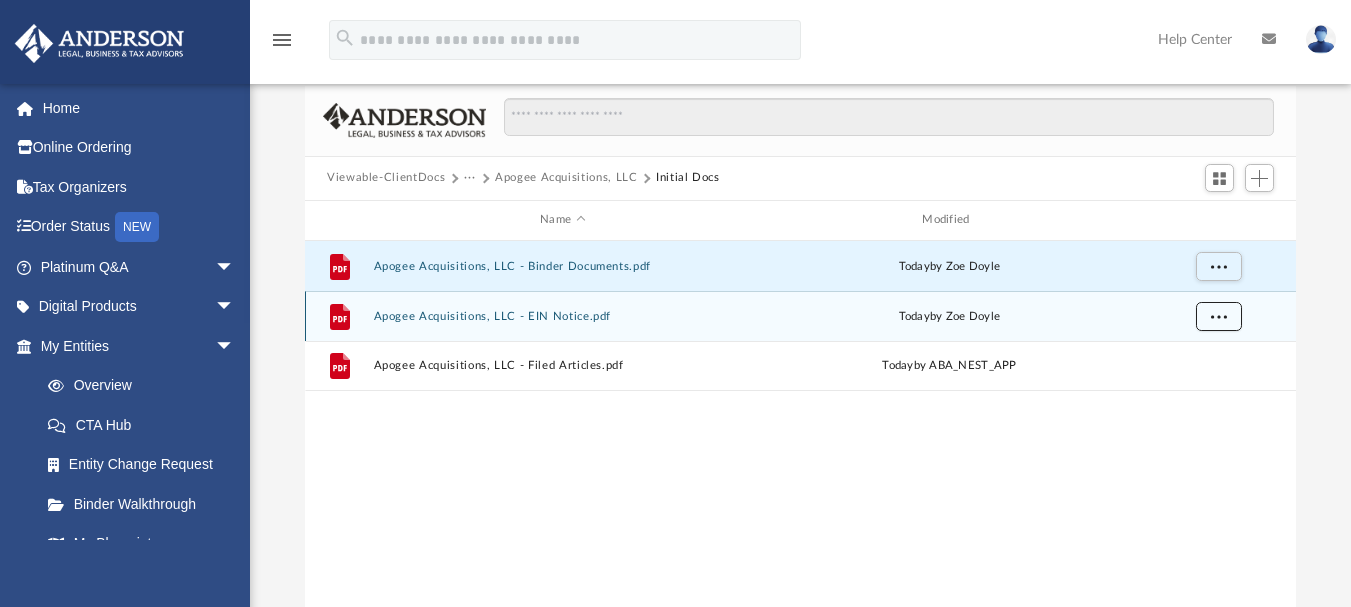 click at bounding box center [1219, 315] 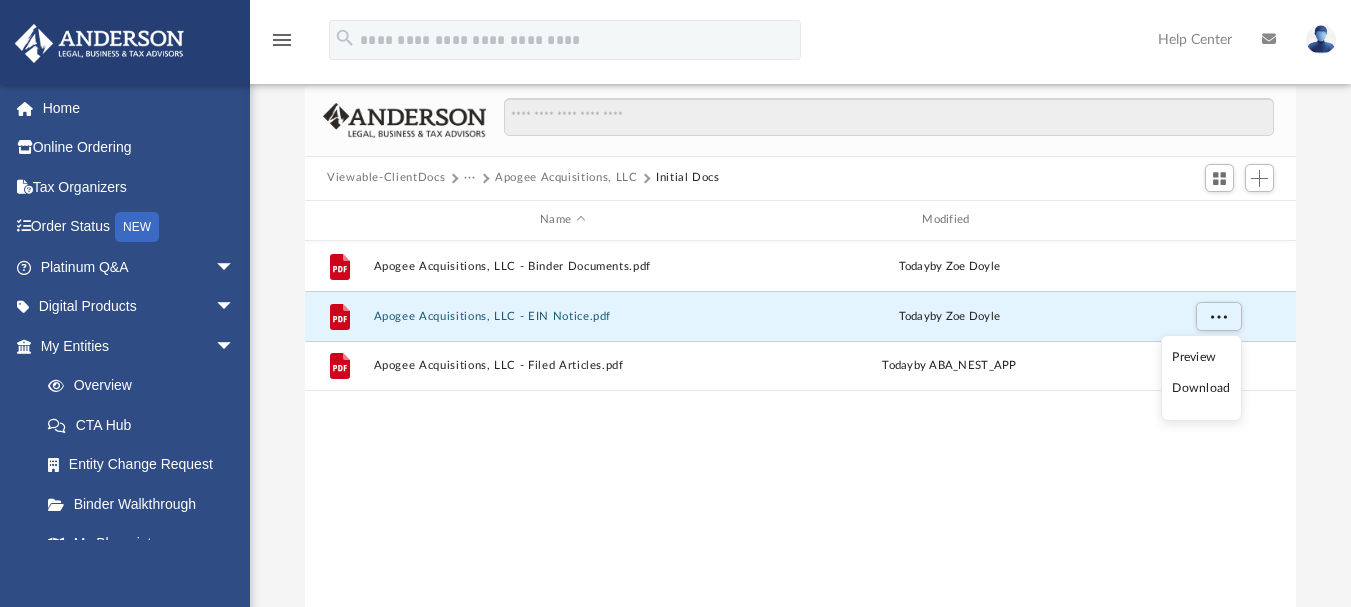 click on "Download" at bounding box center [1201, 388] 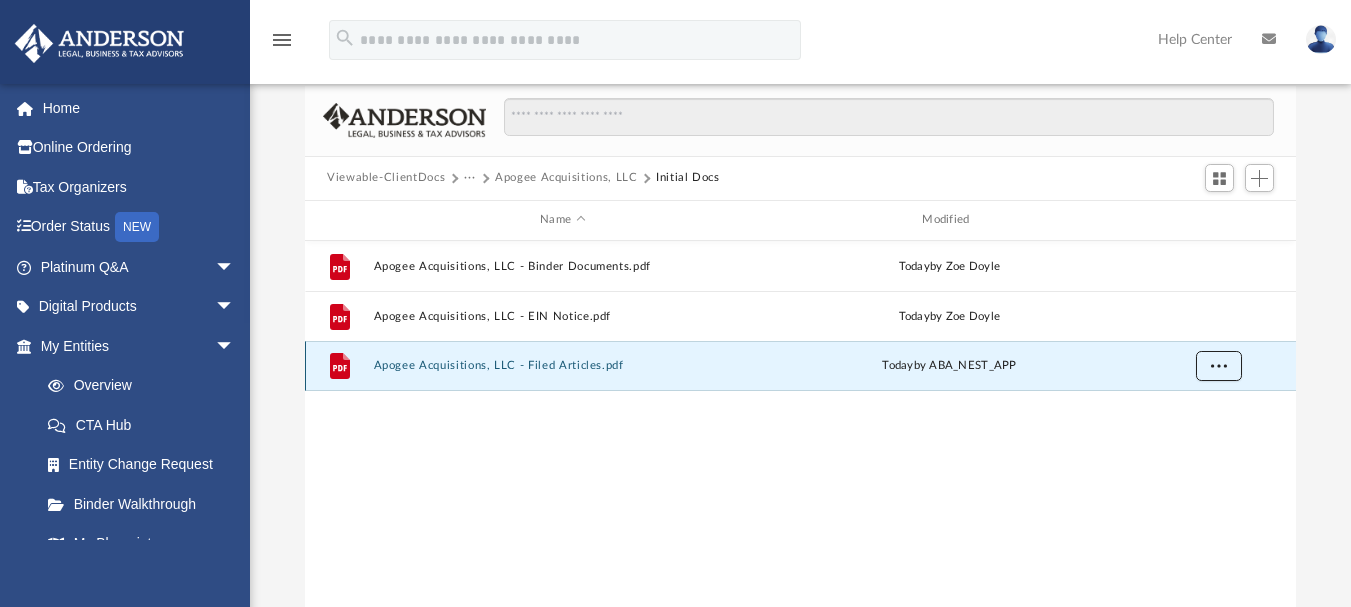 click at bounding box center [1219, 366] 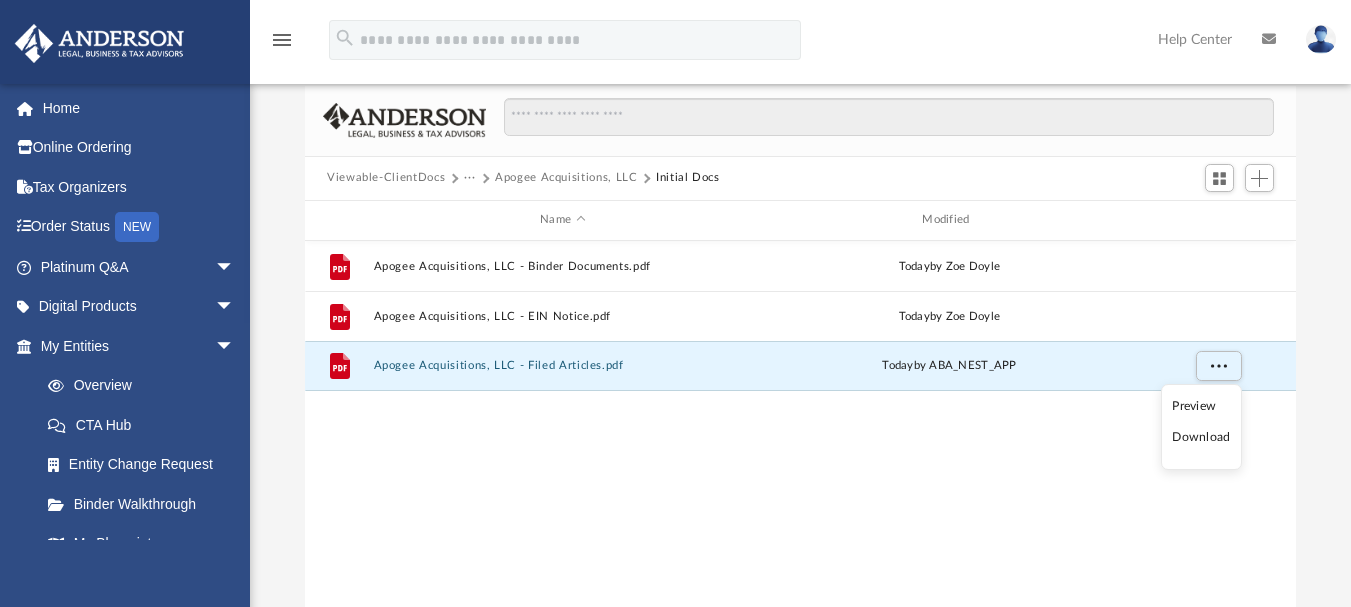 click on "Download" at bounding box center (1201, 437) 